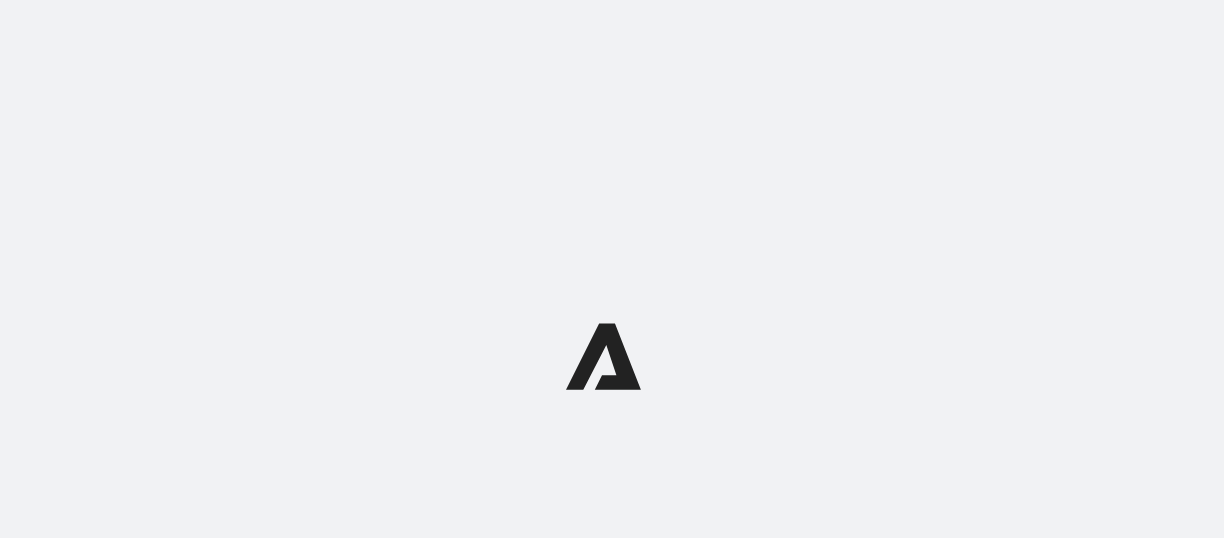scroll, scrollTop: 0, scrollLeft: 0, axis: both 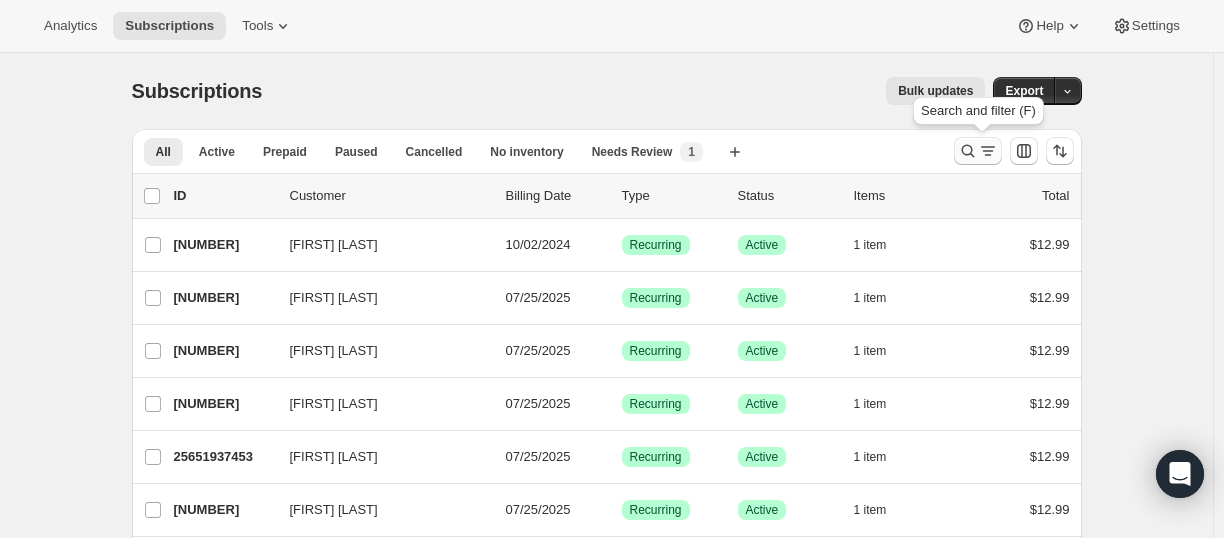 click at bounding box center [978, 151] 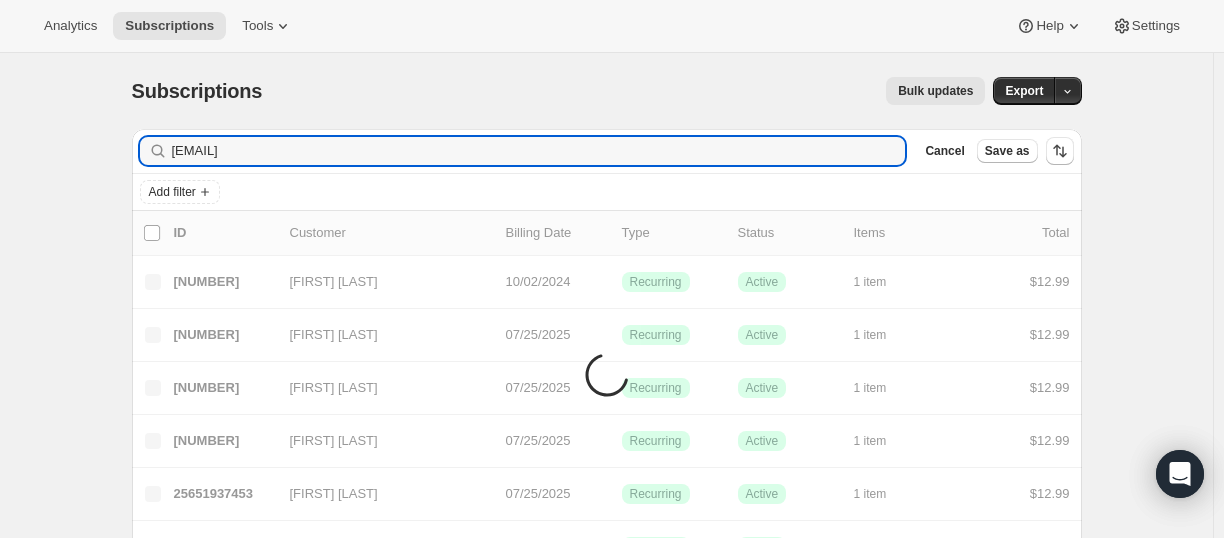 type on "[EMAIL]" 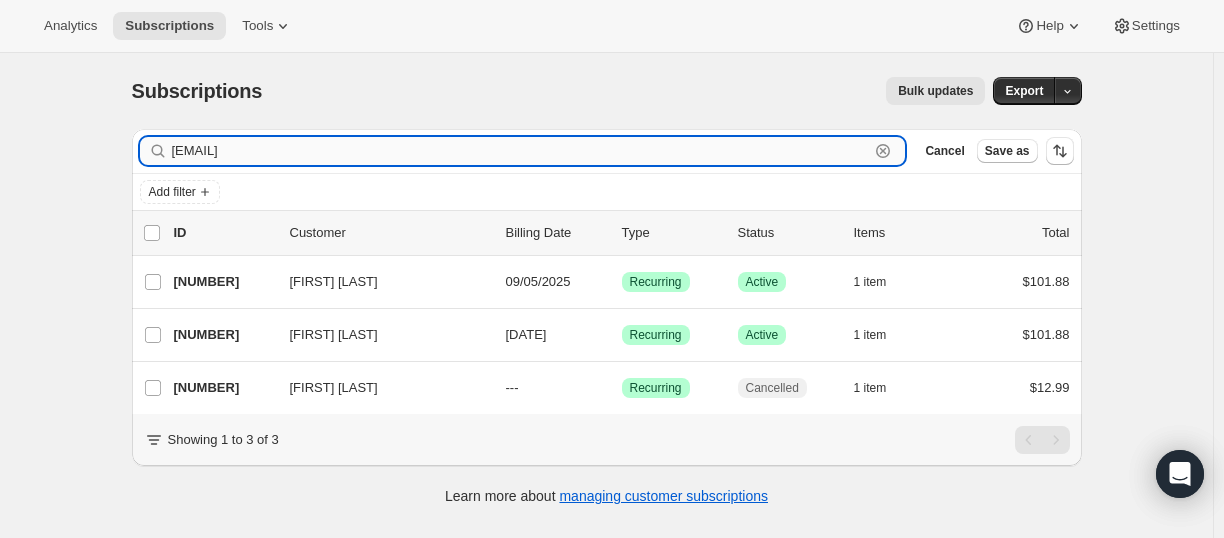 click on "[EMAIL]" at bounding box center [521, 151] 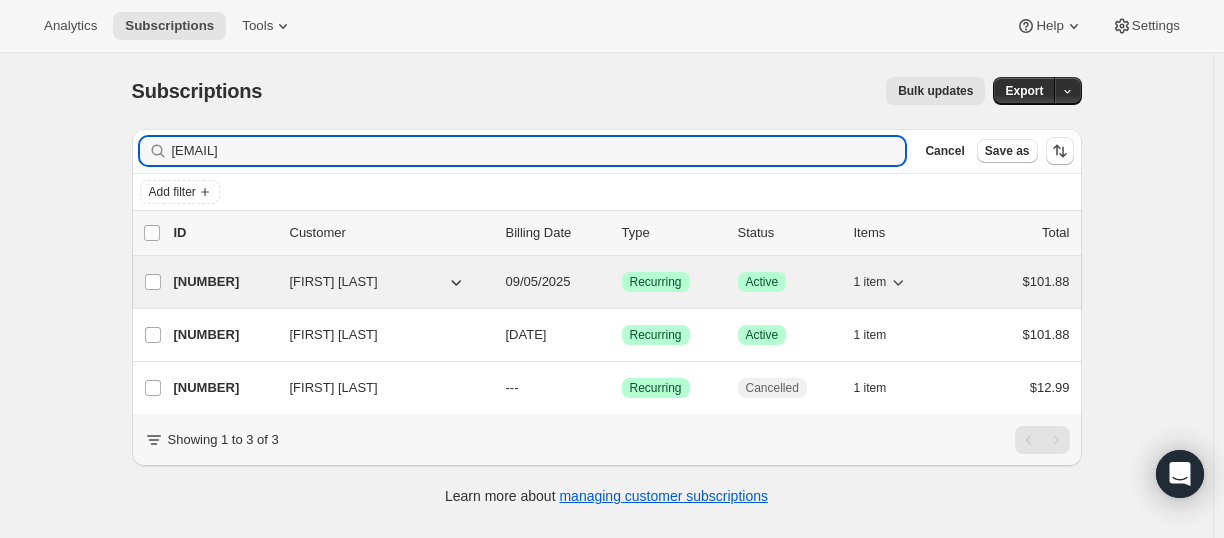 click on "[NUMBER]" at bounding box center [224, 282] 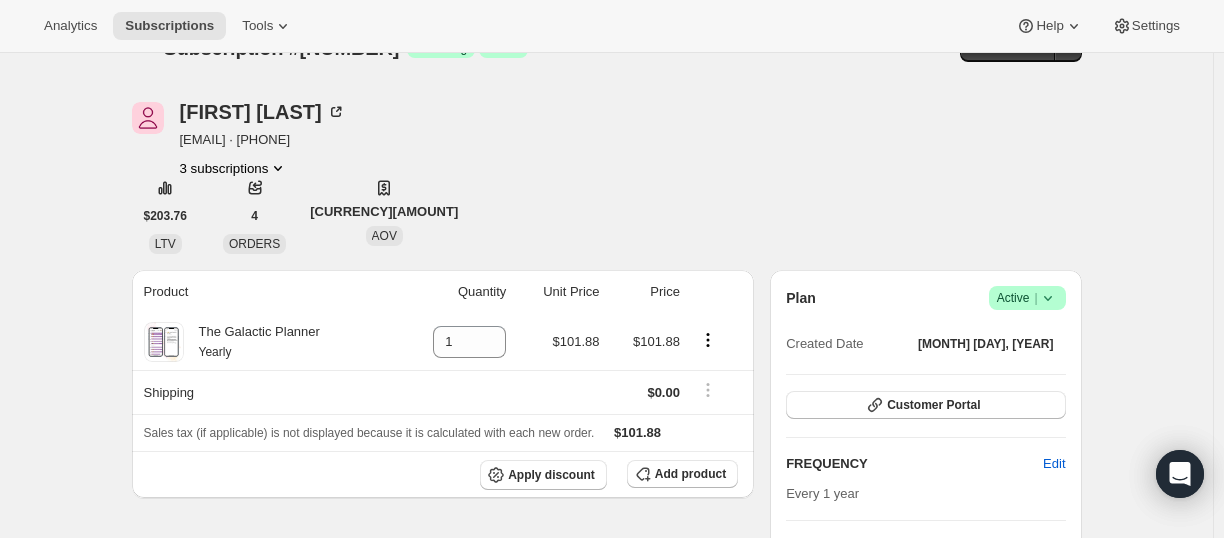 scroll, scrollTop: 0, scrollLeft: 0, axis: both 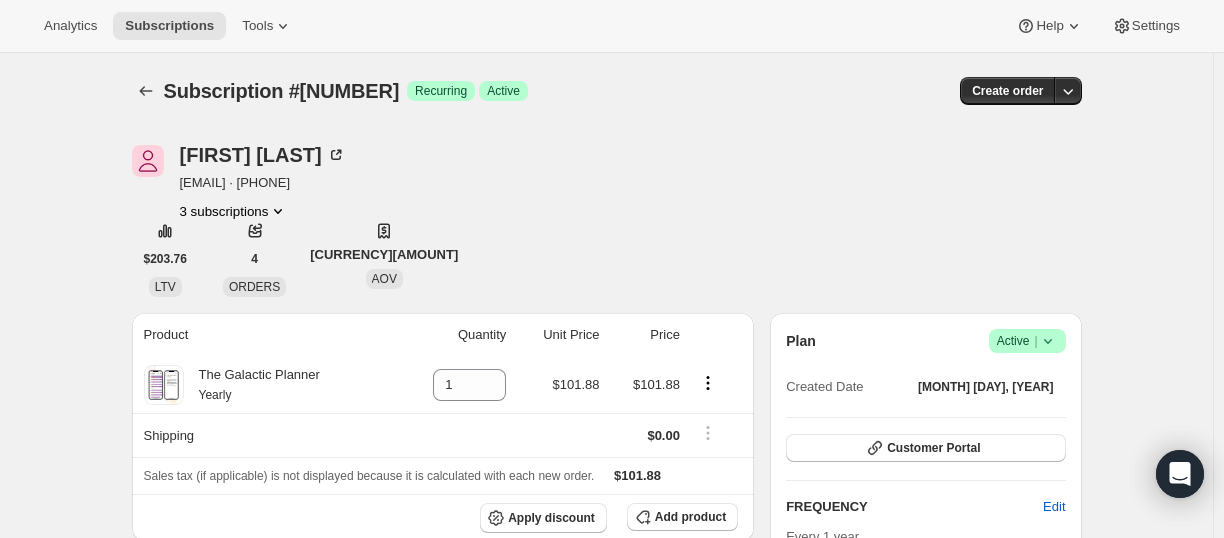 click on "3 subscriptions" at bounding box center (234, 211) 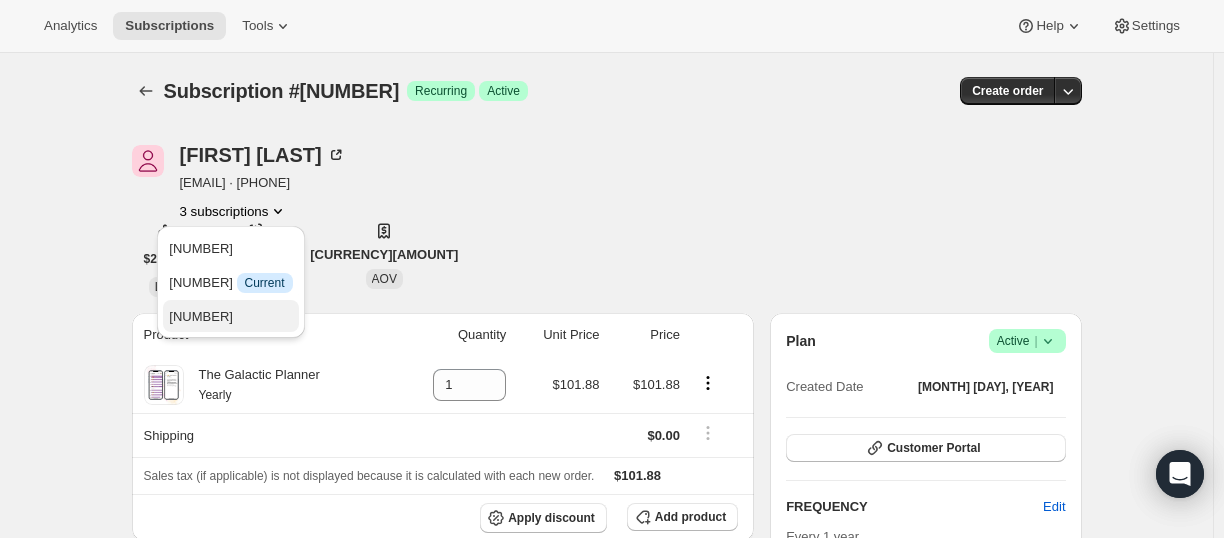 click on "[NUMBER]" at bounding box center (201, 316) 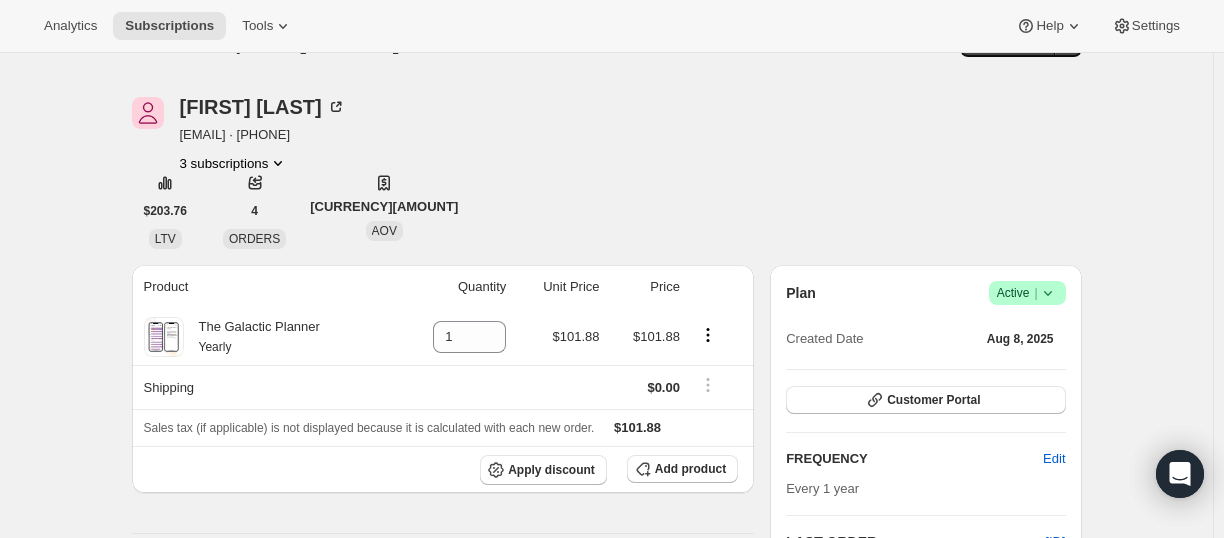scroll, scrollTop: 0, scrollLeft: 0, axis: both 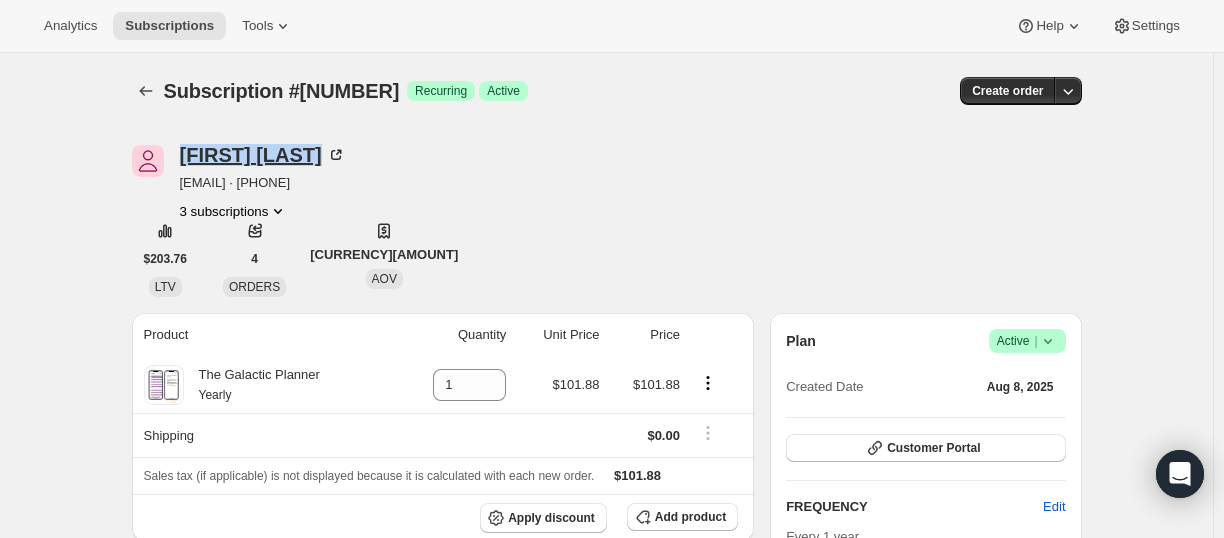 drag, startPoint x: 176, startPoint y: 158, endPoint x: 303, endPoint y: 161, distance: 127.03543 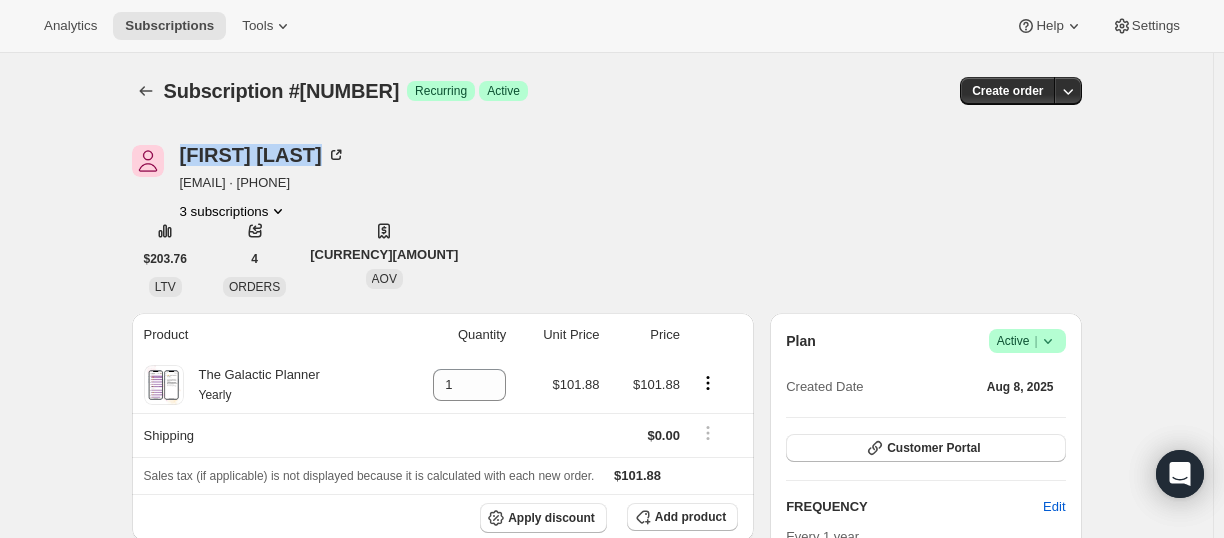 copy on "[FIRST] [LAST]" 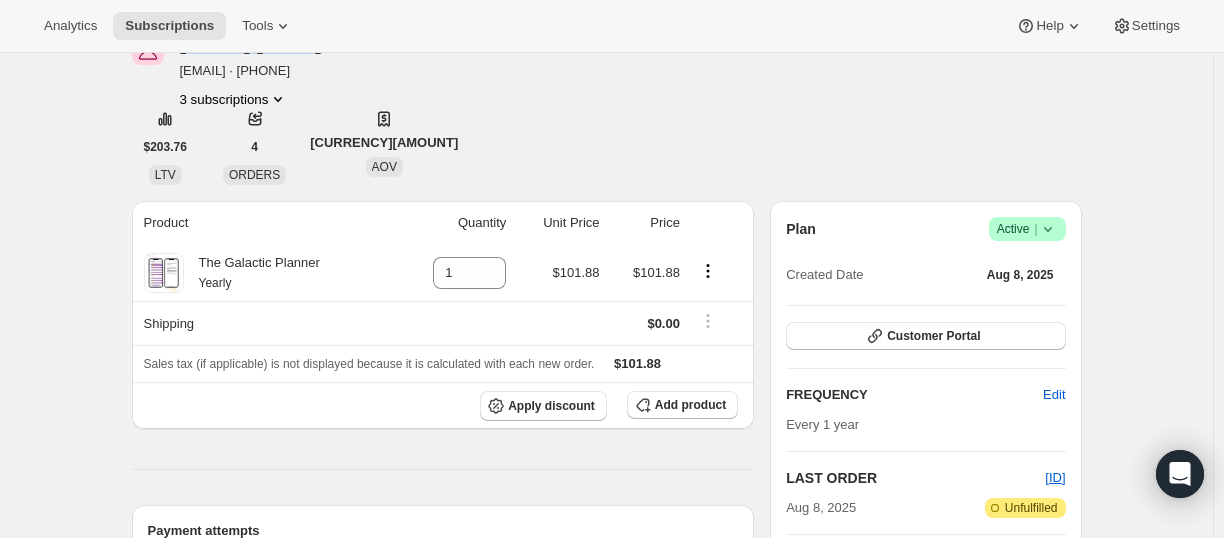 scroll, scrollTop: 100, scrollLeft: 0, axis: vertical 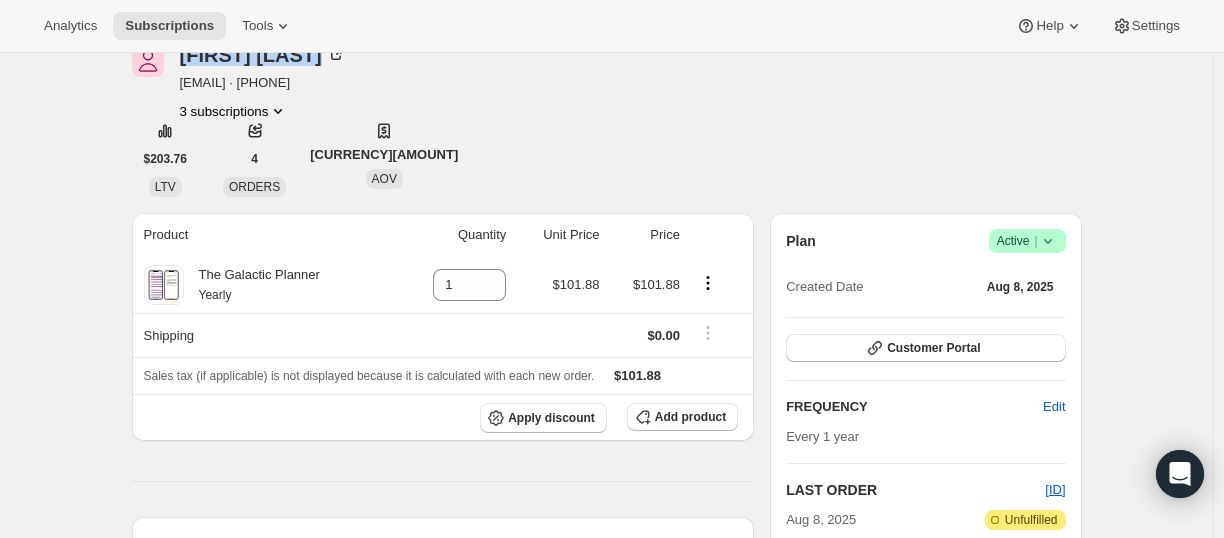 click 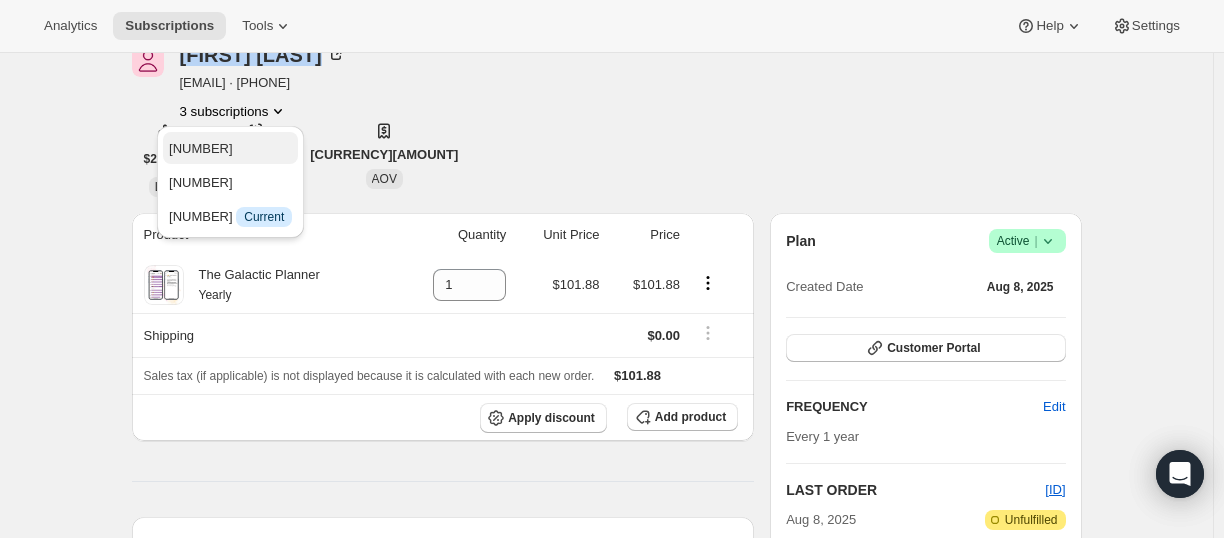 click on "[NUMBER]" at bounding box center (230, 149) 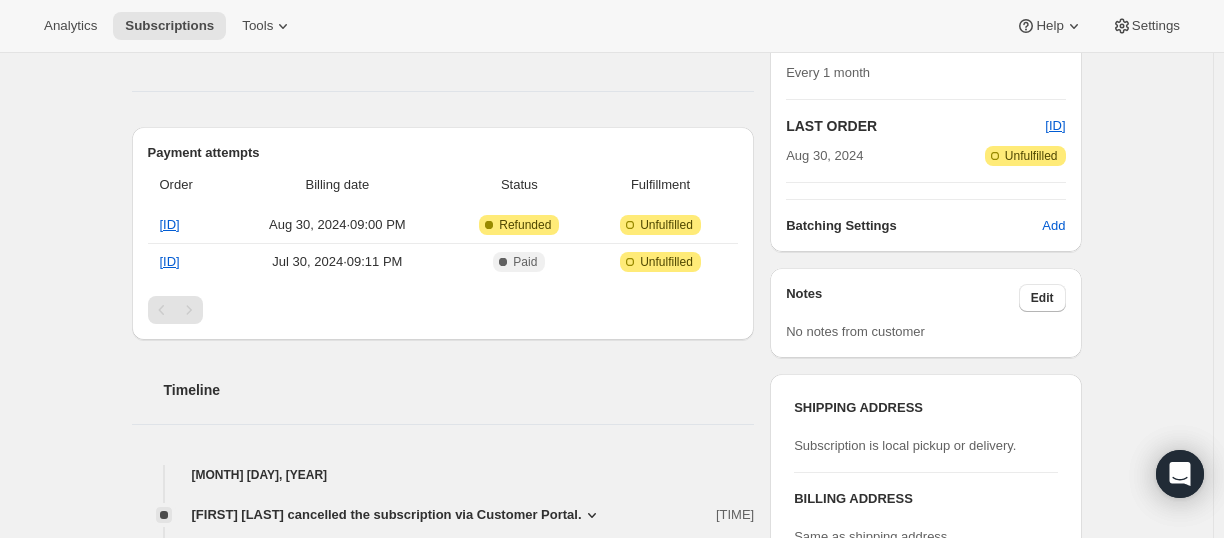 scroll, scrollTop: 0, scrollLeft: 0, axis: both 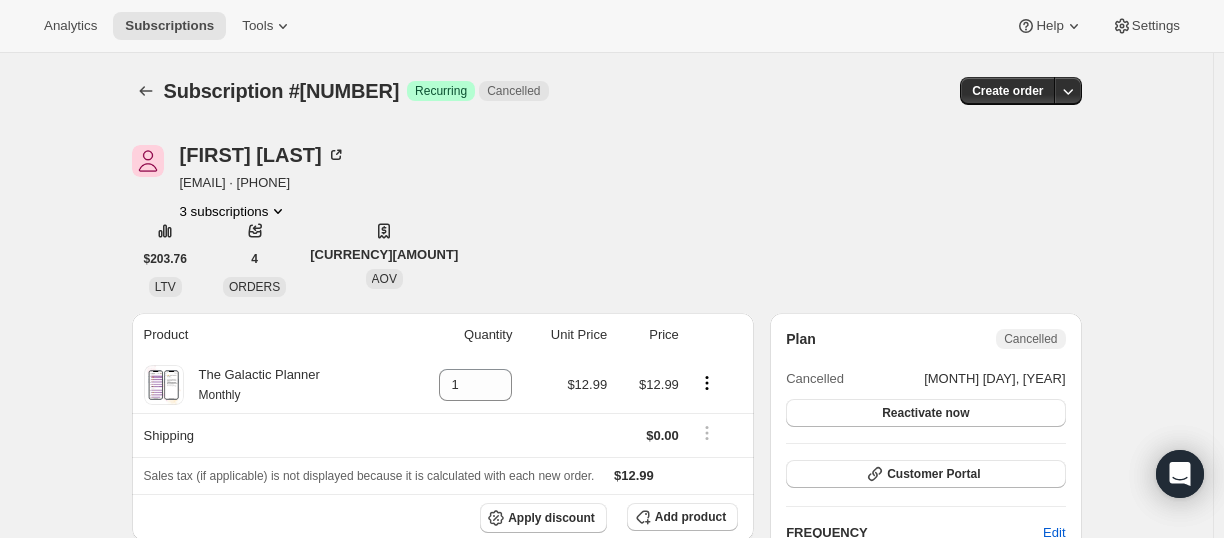 click on "3 subscriptions" at bounding box center (234, 211) 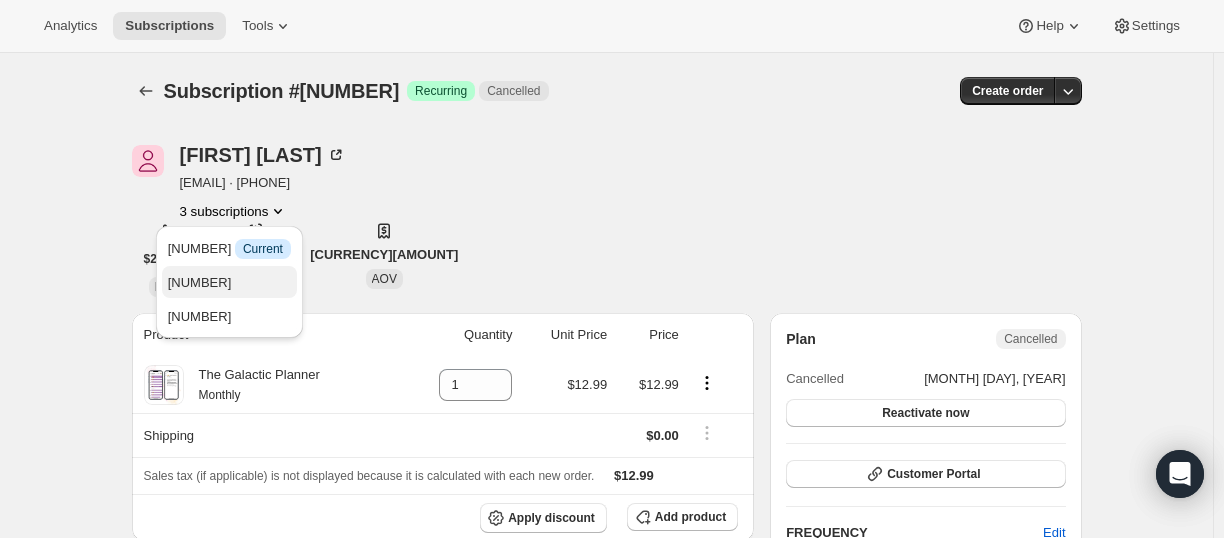 click on "[NUMBER]" at bounding box center (229, 282) 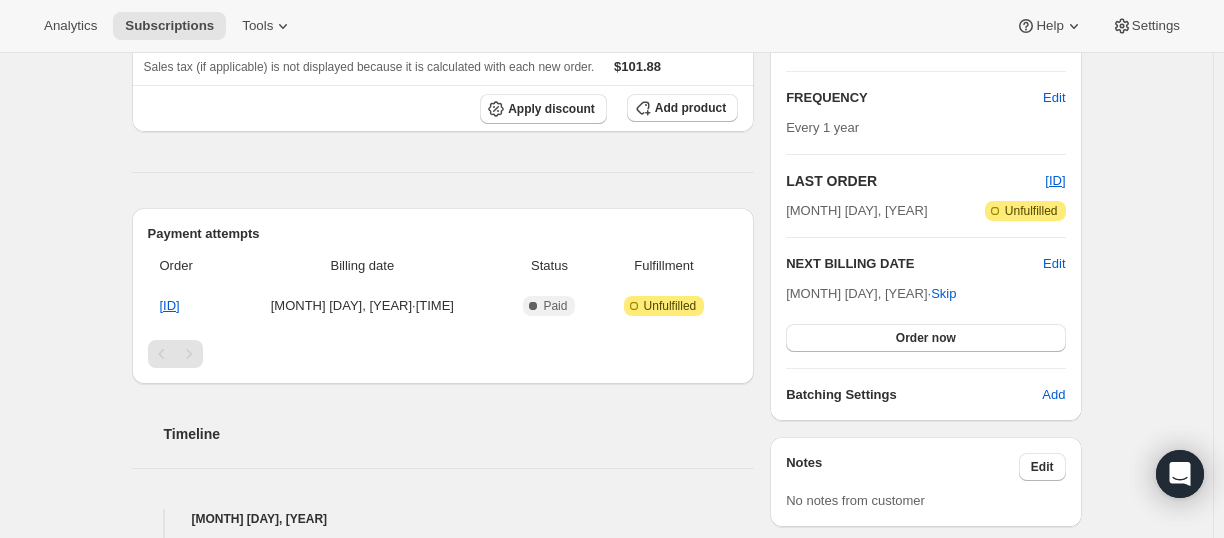 scroll, scrollTop: 400, scrollLeft: 0, axis: vertical 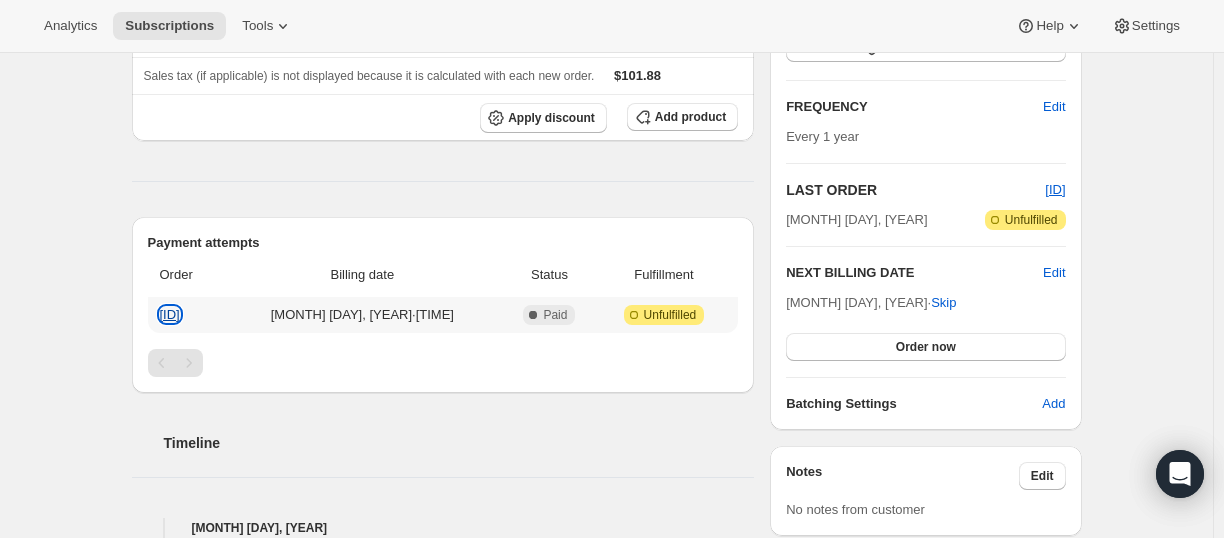 click on "[ID]" at bounding box center (170, 314) 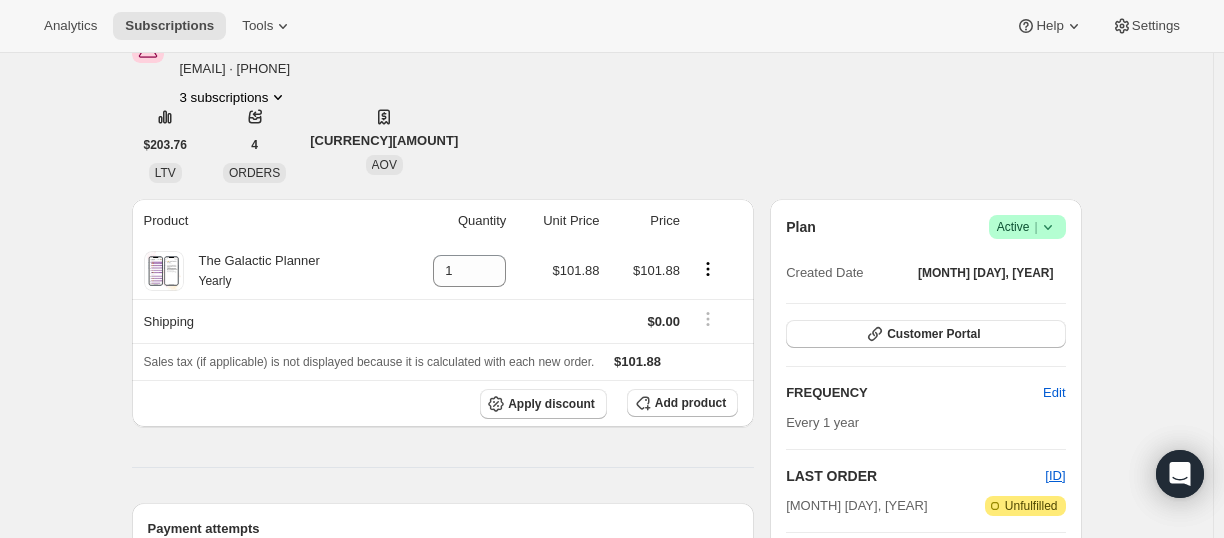 scroll, scrollTop: 0, scrollLeft: 0, axis: both 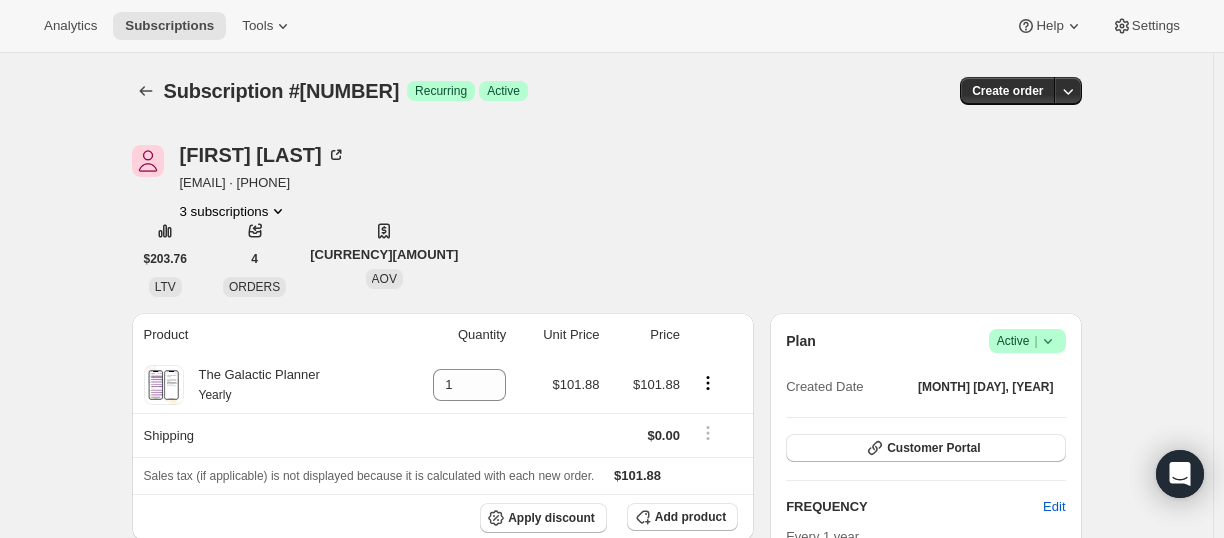 click on "3 subscriptions" at bounding box center [234, 211] 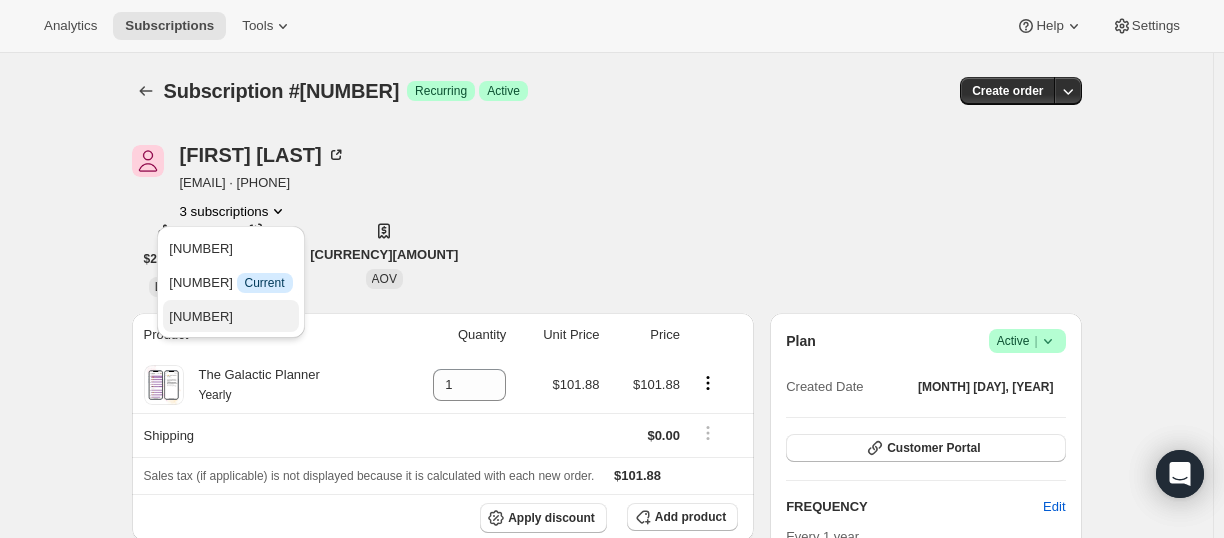 click on "[NUMBER]" at bounding box center (230, 317) 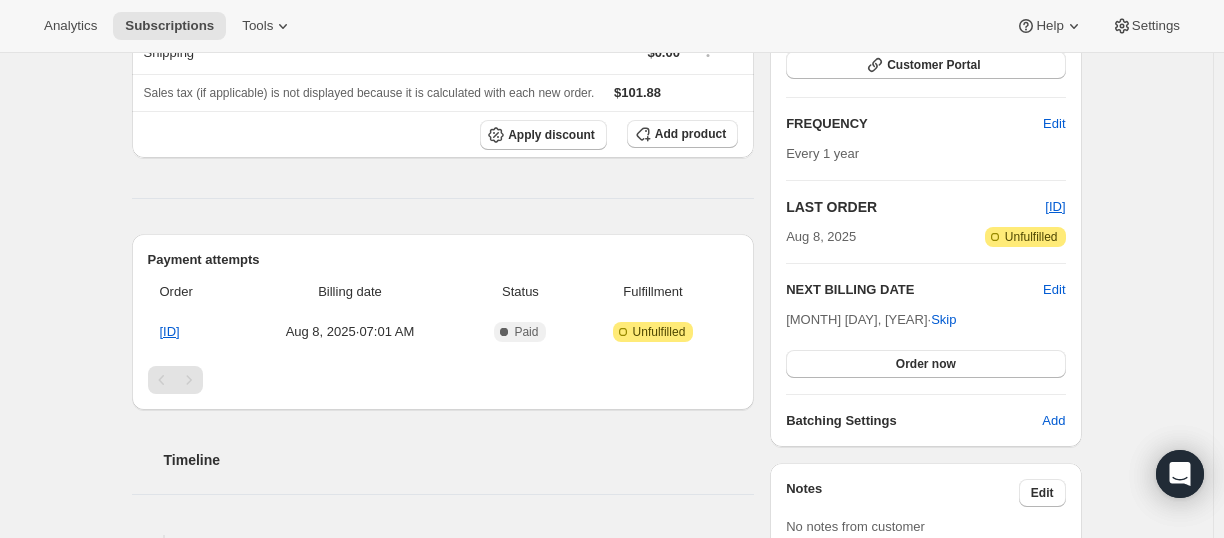 scroll, scrollTop: 400, scrollLeft: 0, axis: vertical 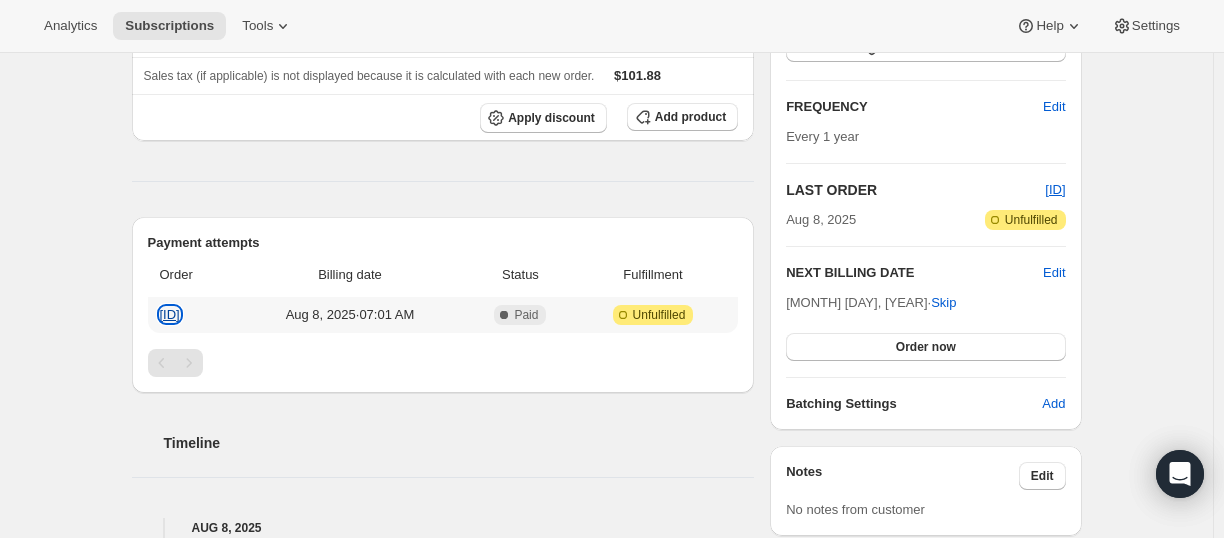 click on "[ID]" at bounding box center (170, 314) 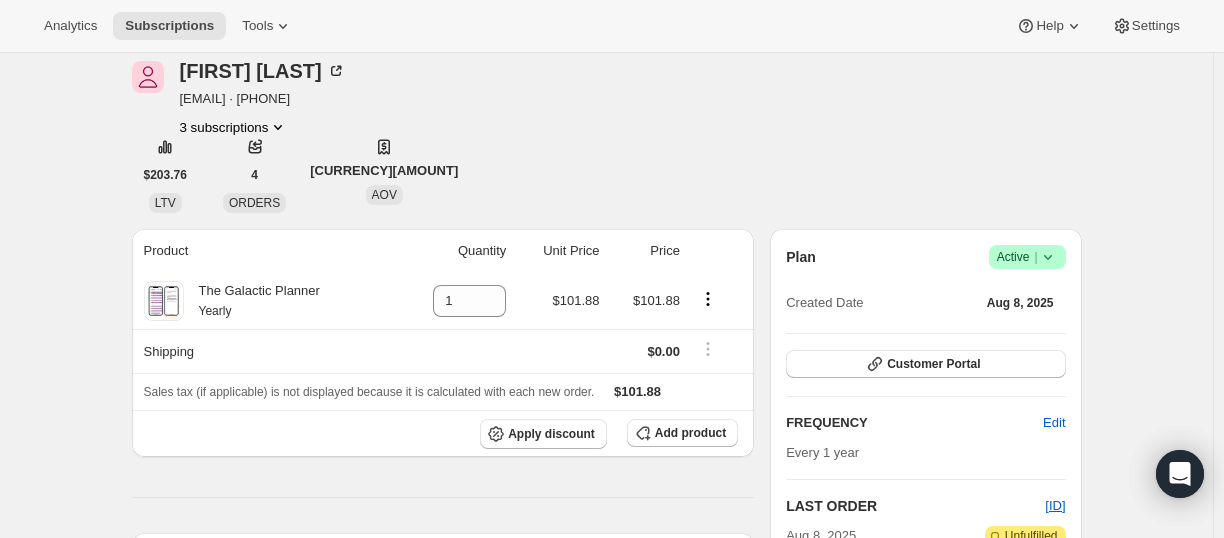 scroll, scrollTop: 0, scrollLeft: 0, axis: both 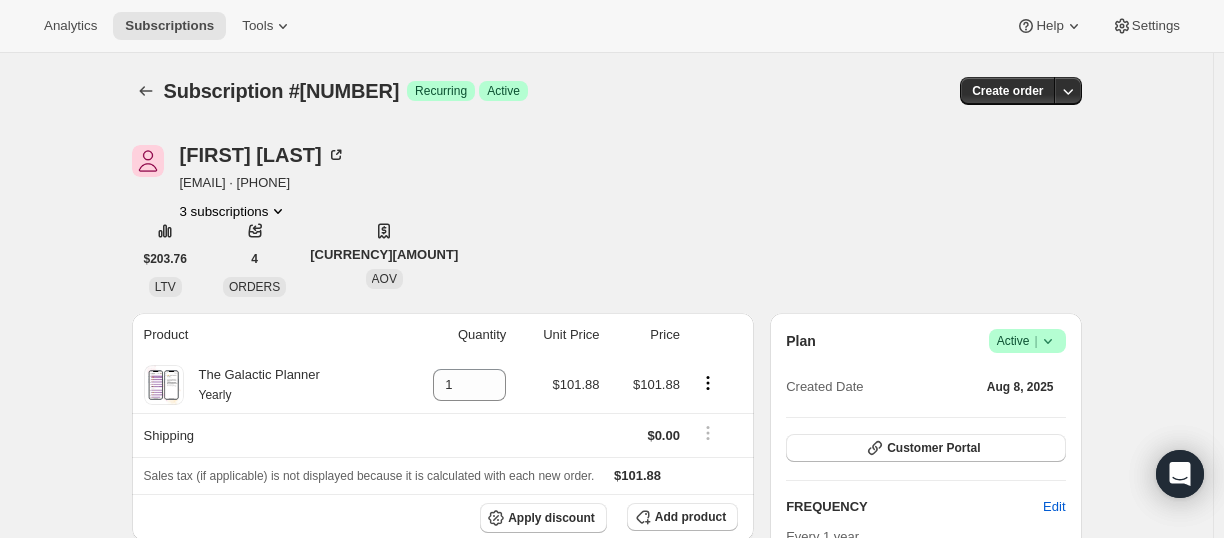 click on "3 subscriptions" at bounding box center (234, 211) 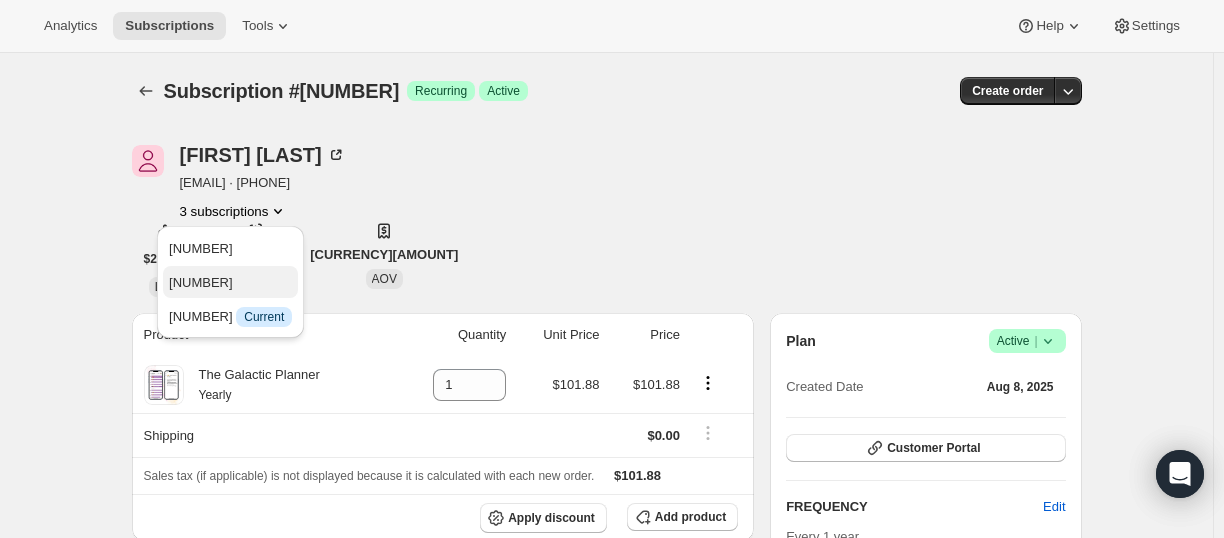 click on "[NUMBER]" at bounding box center [230, 283] 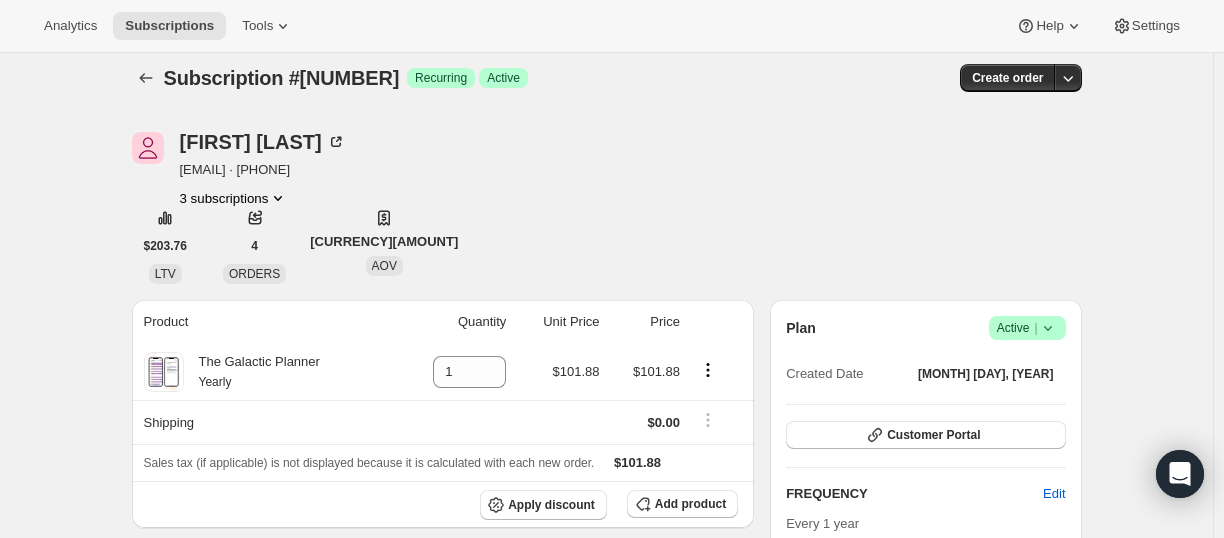 scroll, scrollTop: 0, scrollLeft: 0, axis: both 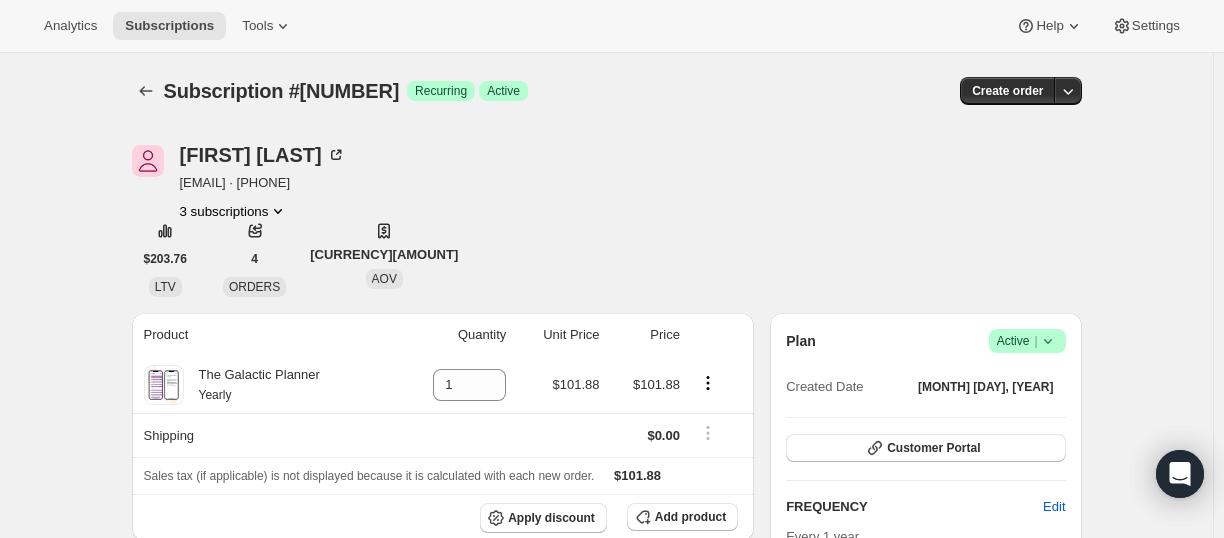 click on "Success Active |" at bounding box center [1027, 341] 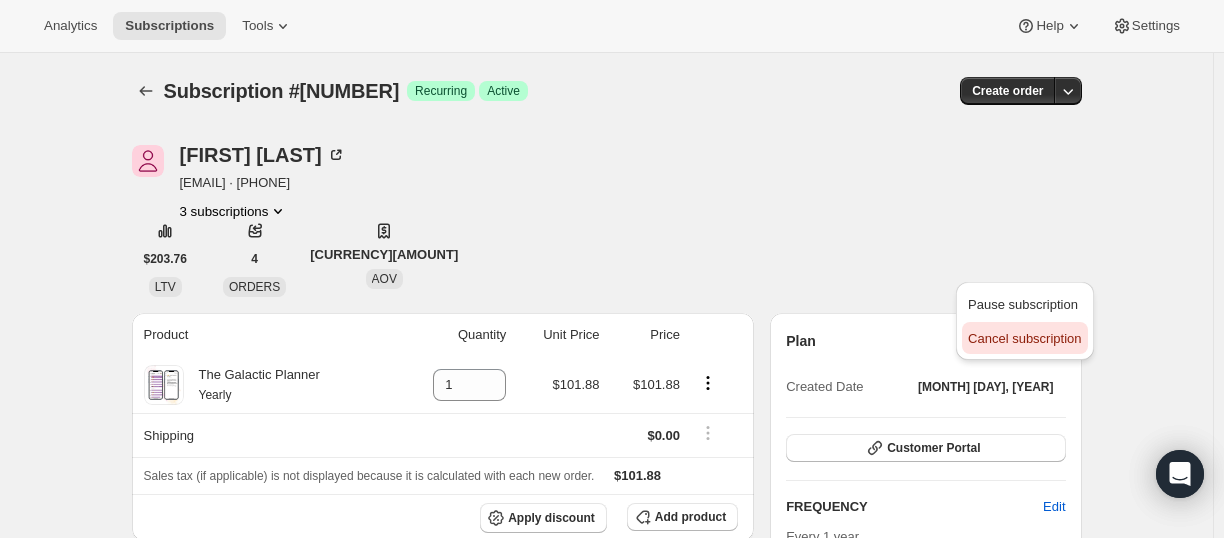 click on "Cancel subscription" at bounding box center (1024, 338) 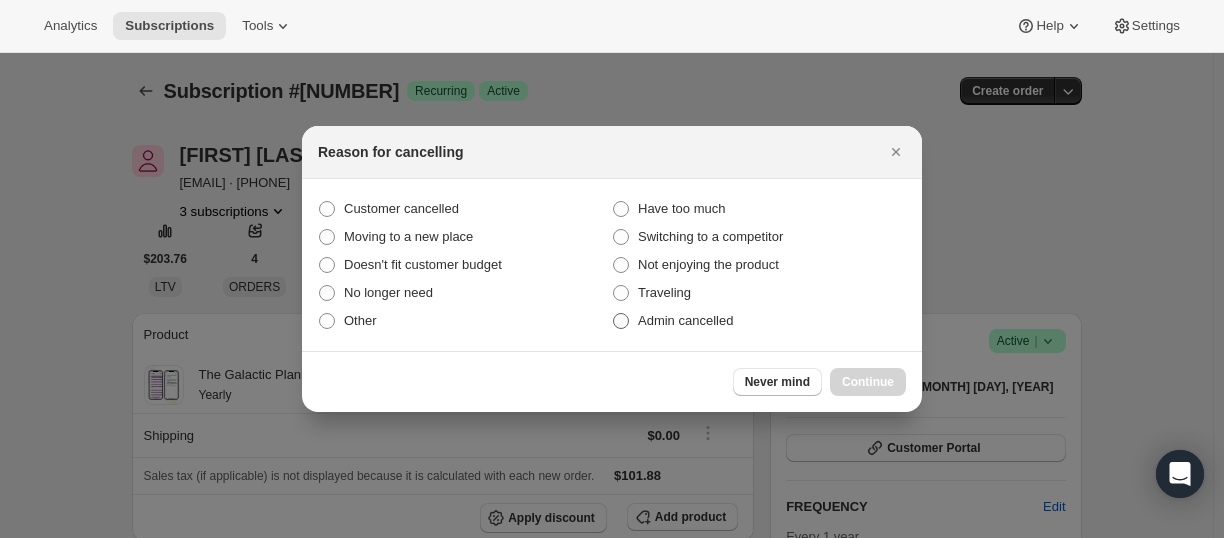 click at bounding box center (621, 321) 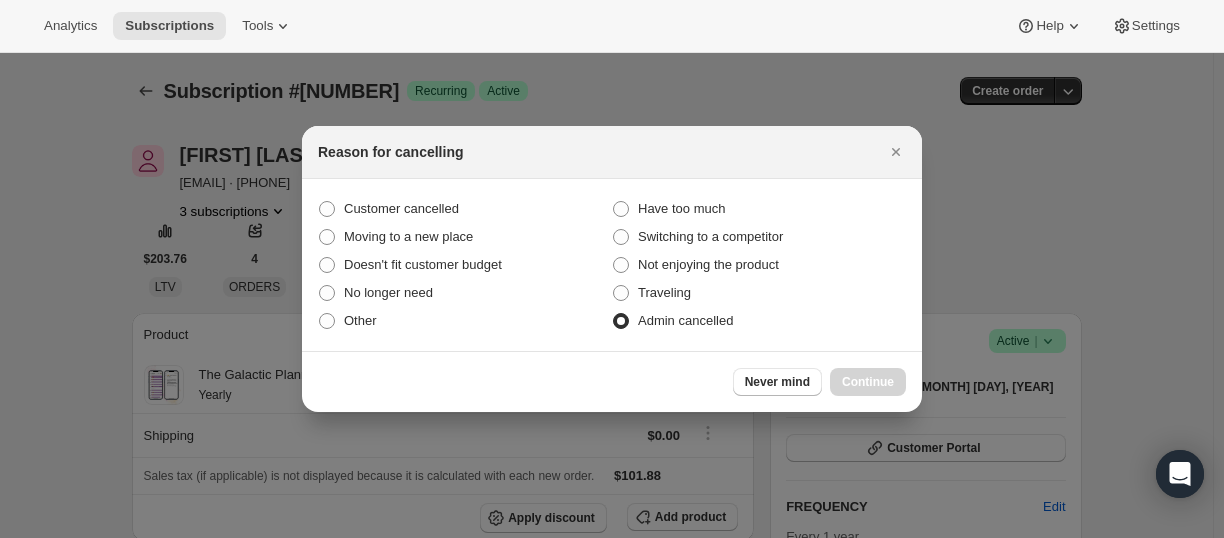 radio on "true" 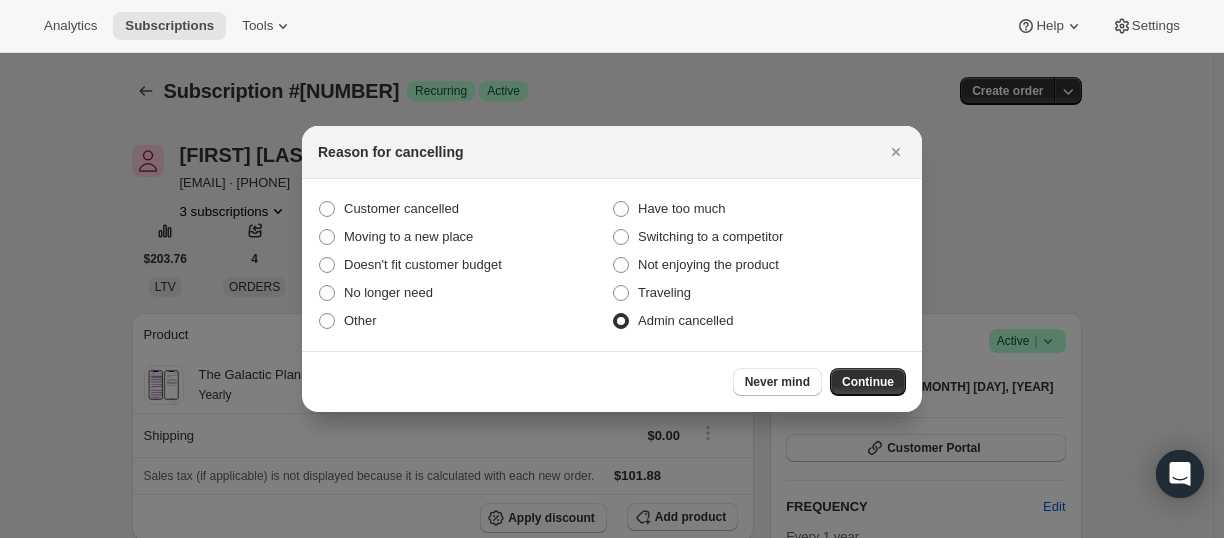 click on "Continue" at bounding box center (868, 382) 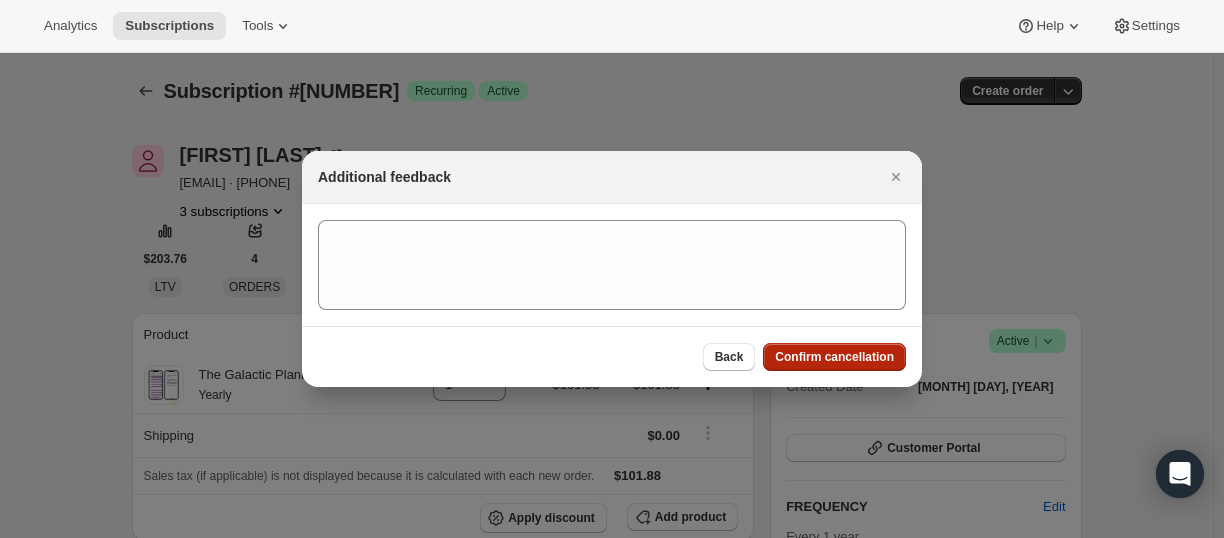 click on "Confirm cancellation" at bounding box center (834, 357) 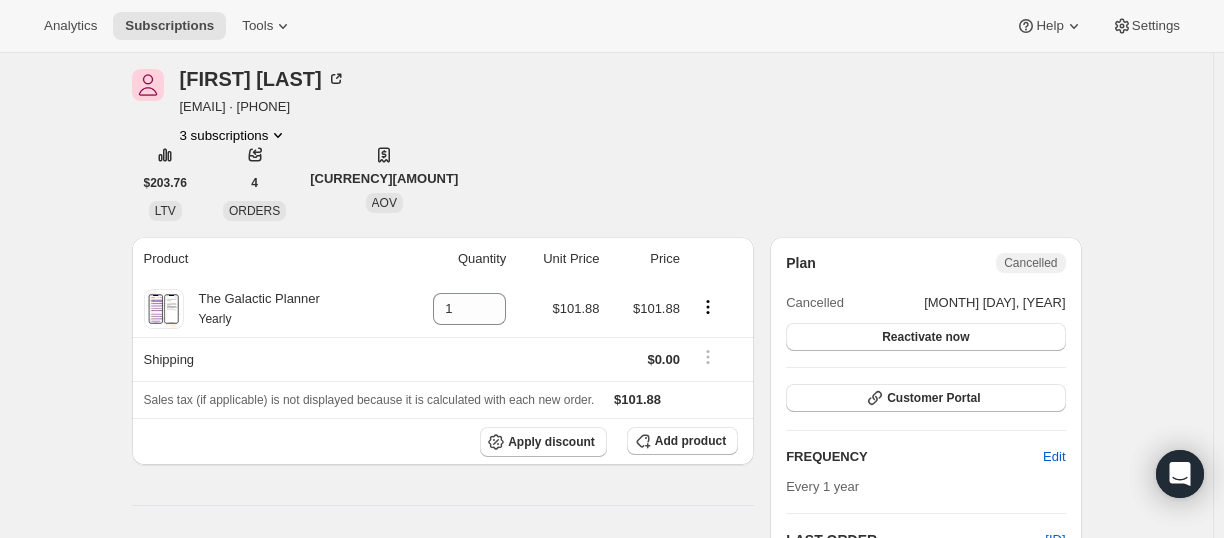 scroll, scrollTop: 0, scrollLeft: 0, axis: both 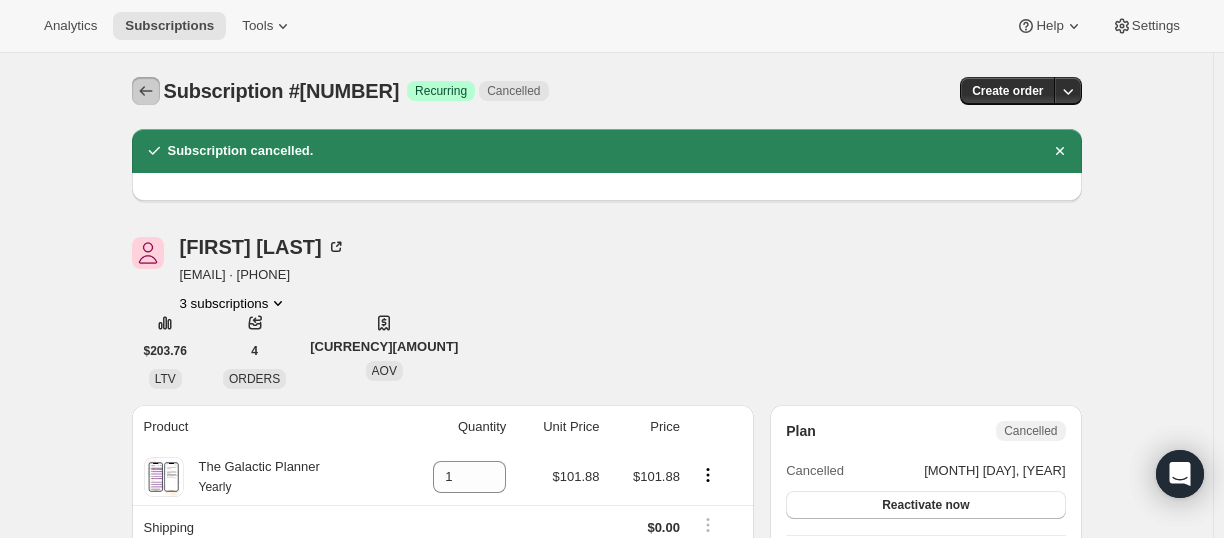 click 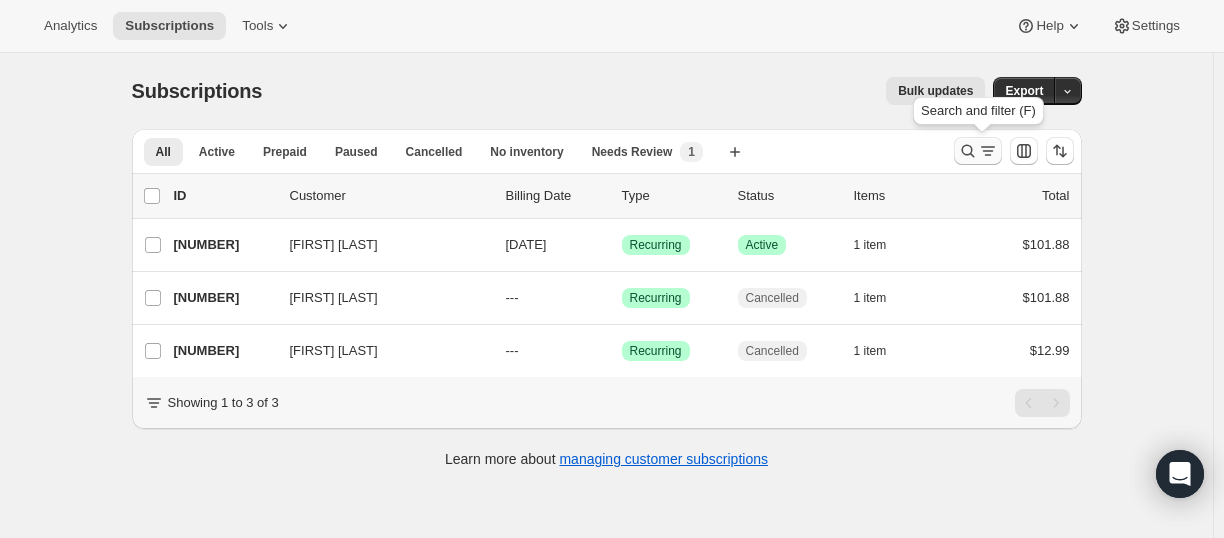 click 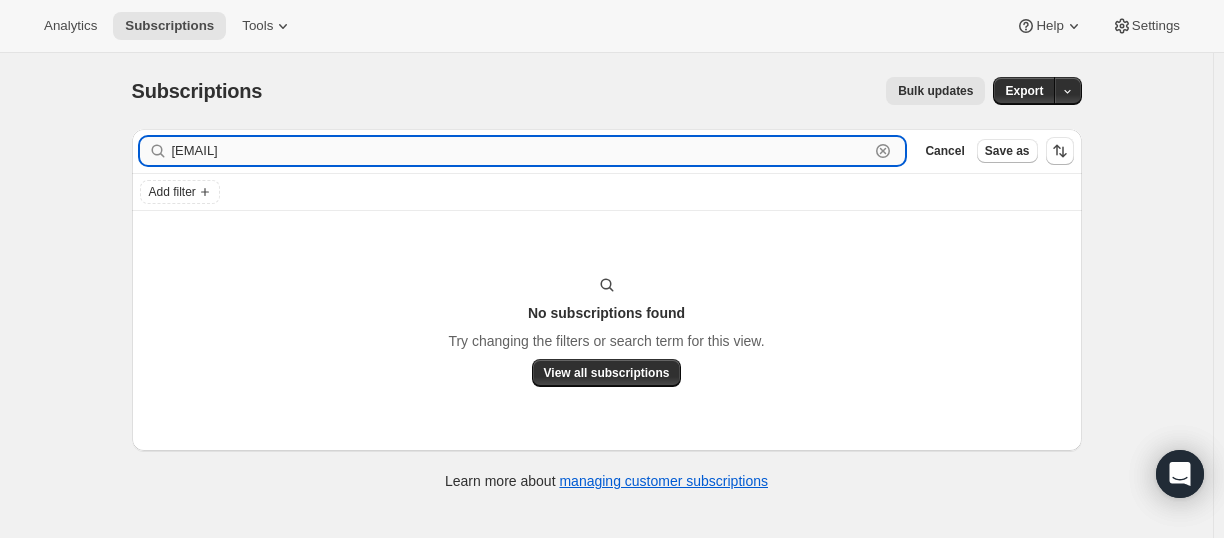 click on "[EMAIL]" at bounding box center (521, 151) 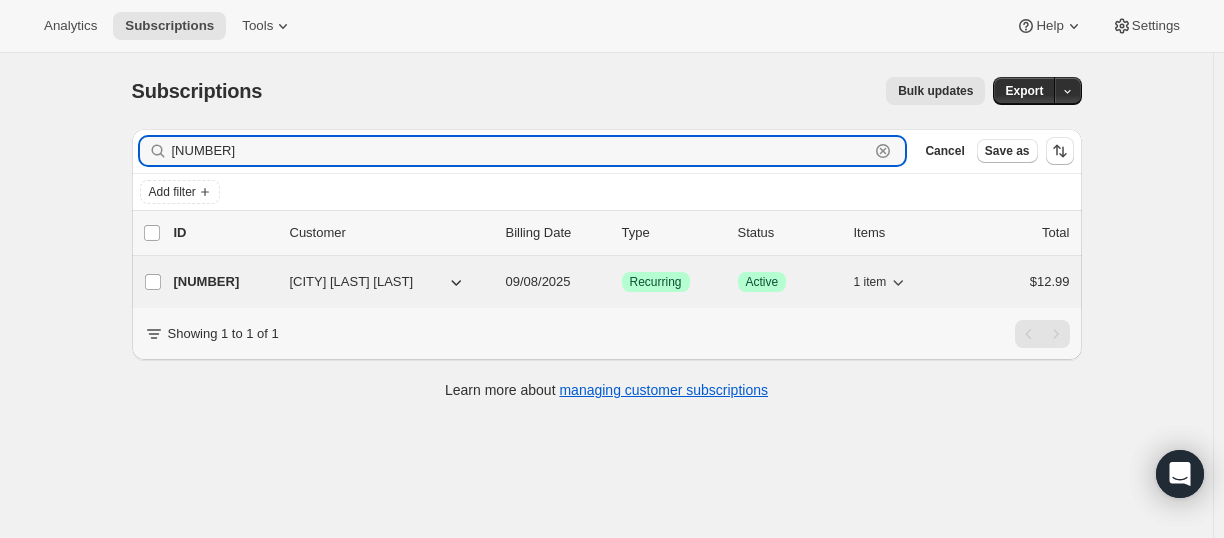 type on "[NUMBER]" 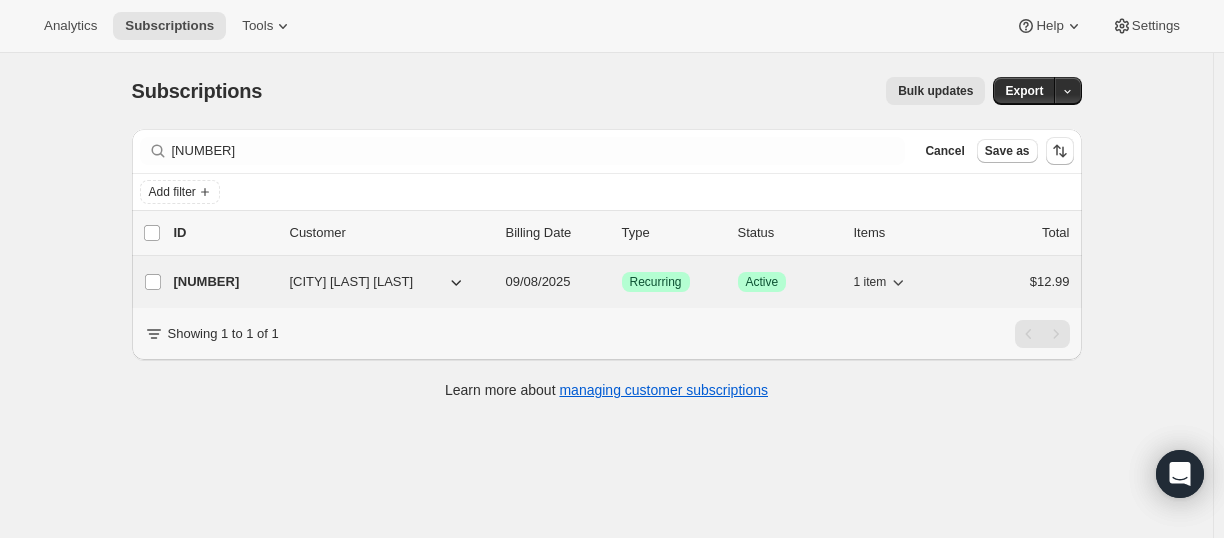 click on "[NUMBER]" at bounding box center [224, 282] 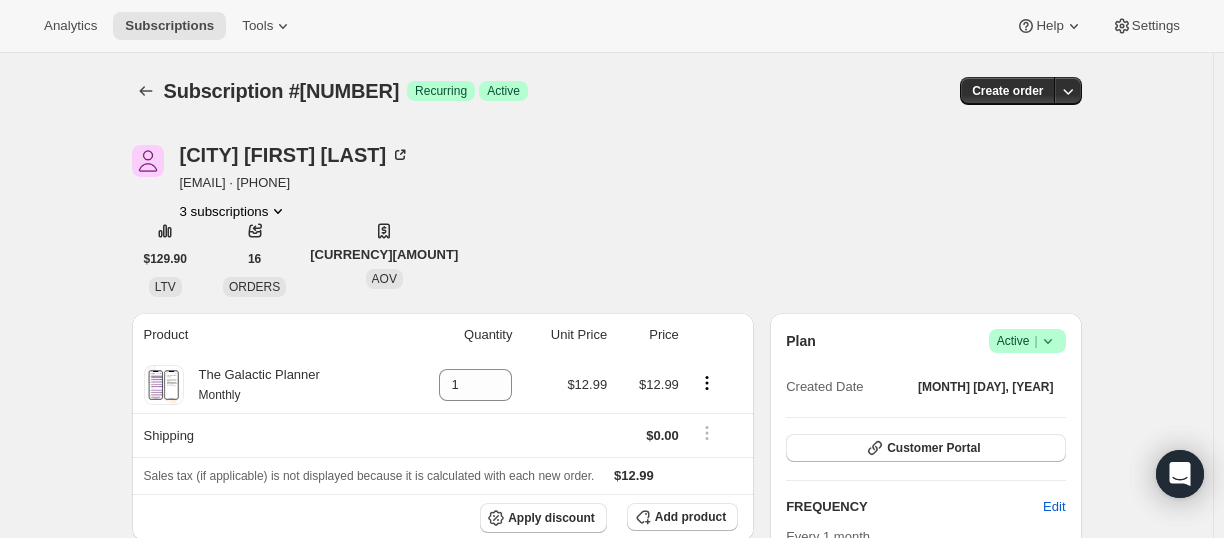 drag, startPoint x: 179, startPoint y: 180, endPoint x: 330, endPoint y: 188, distance: 151.21178 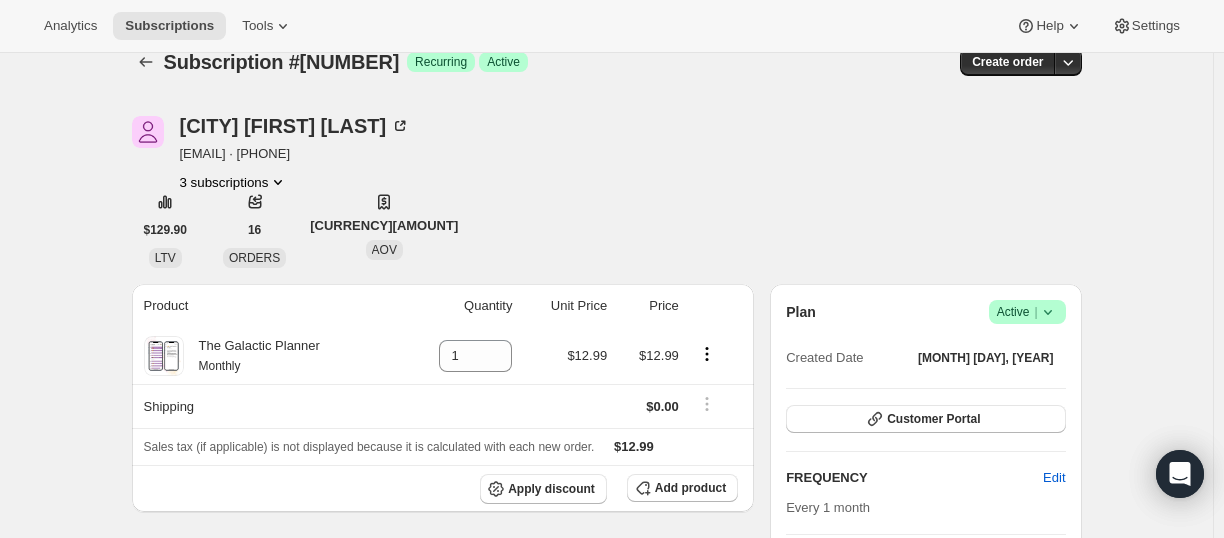 scroll, scrollTop: 0, scrollLeft: 0, axis: both 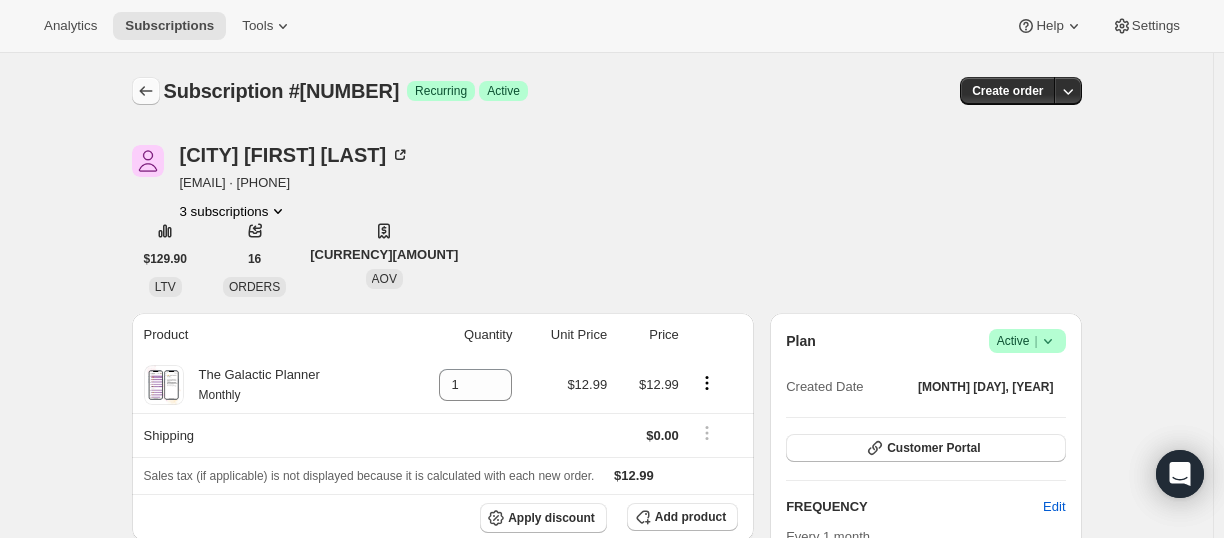 click at bounding box center (148, 91) 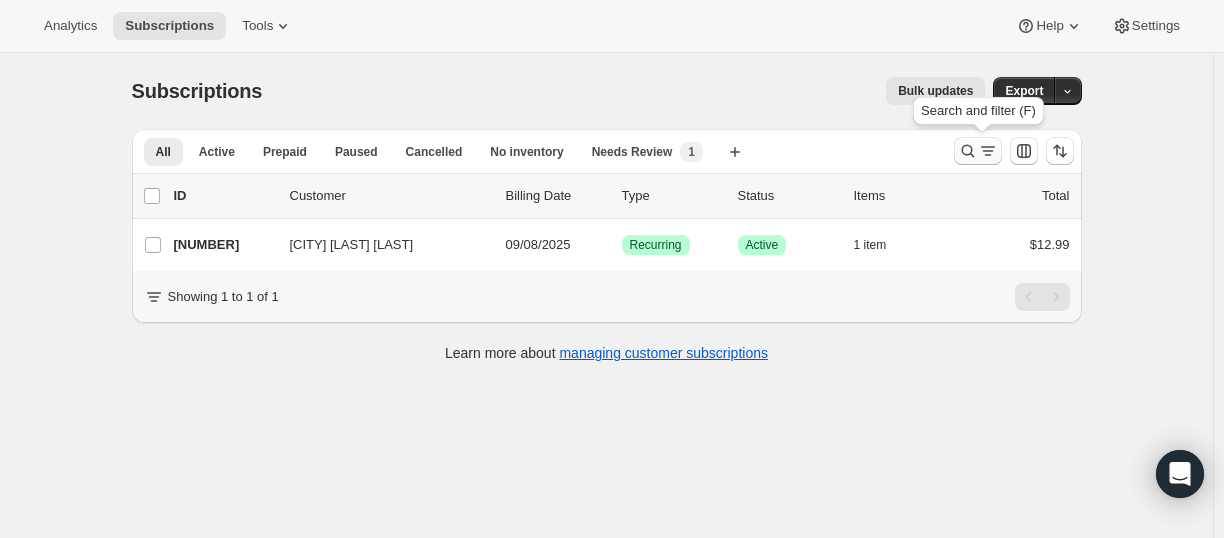 click 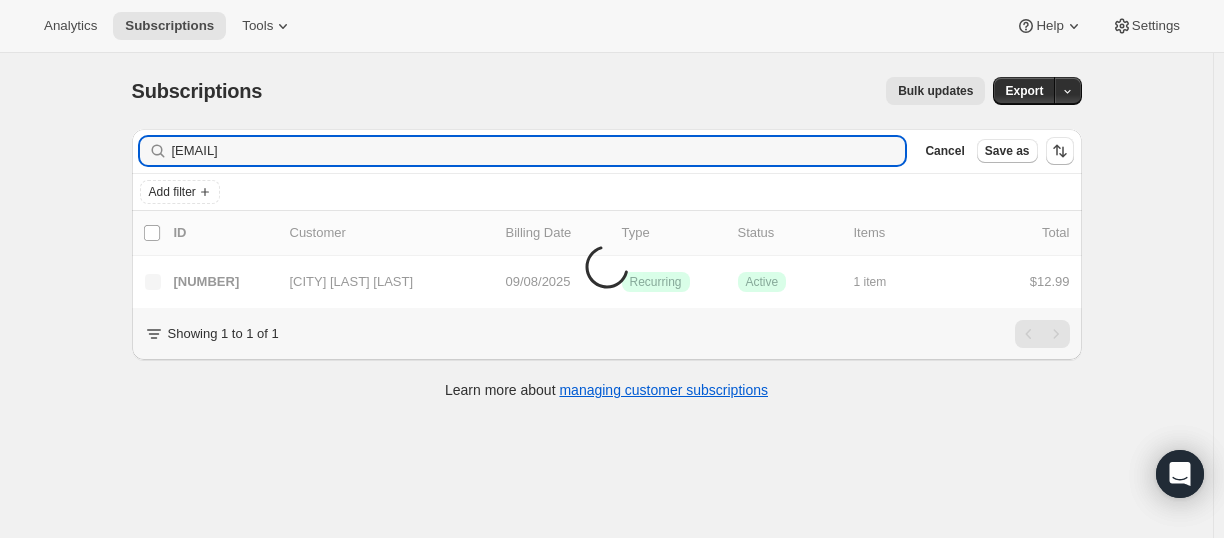 type on "[EMAIL]" 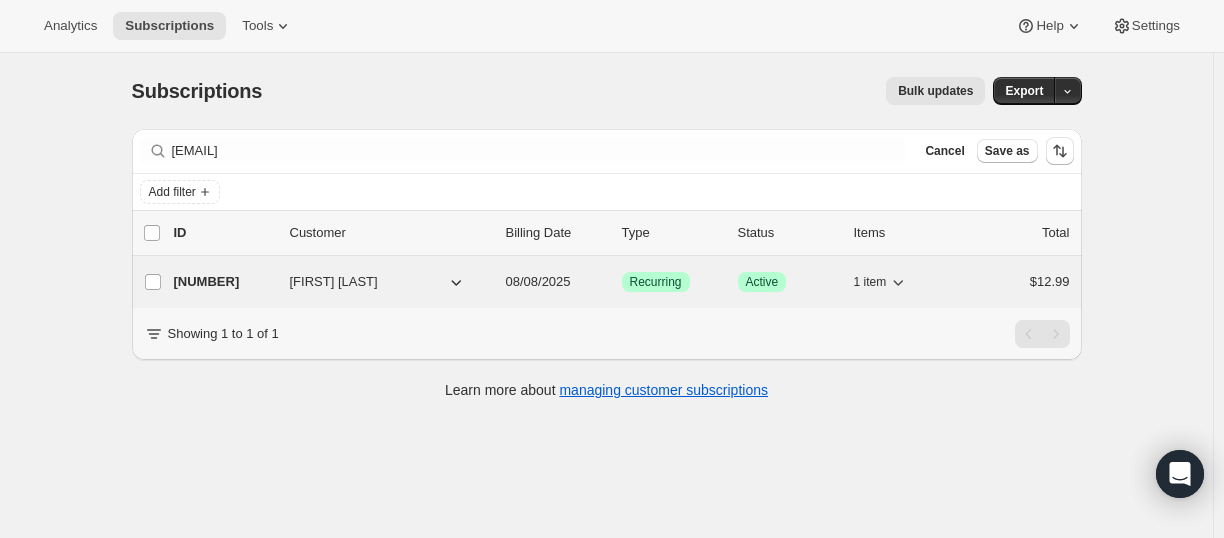 click on "[NUMBER]" at bounding box center [224, 282] 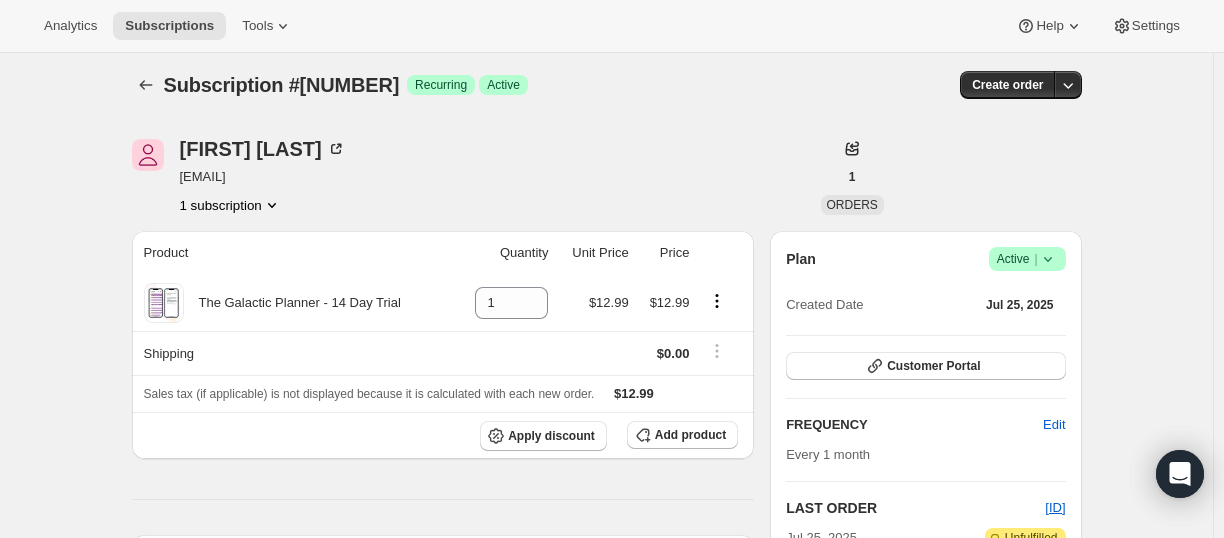 scroll, scrollTop: 0, scrollLeft: 0, axis: both 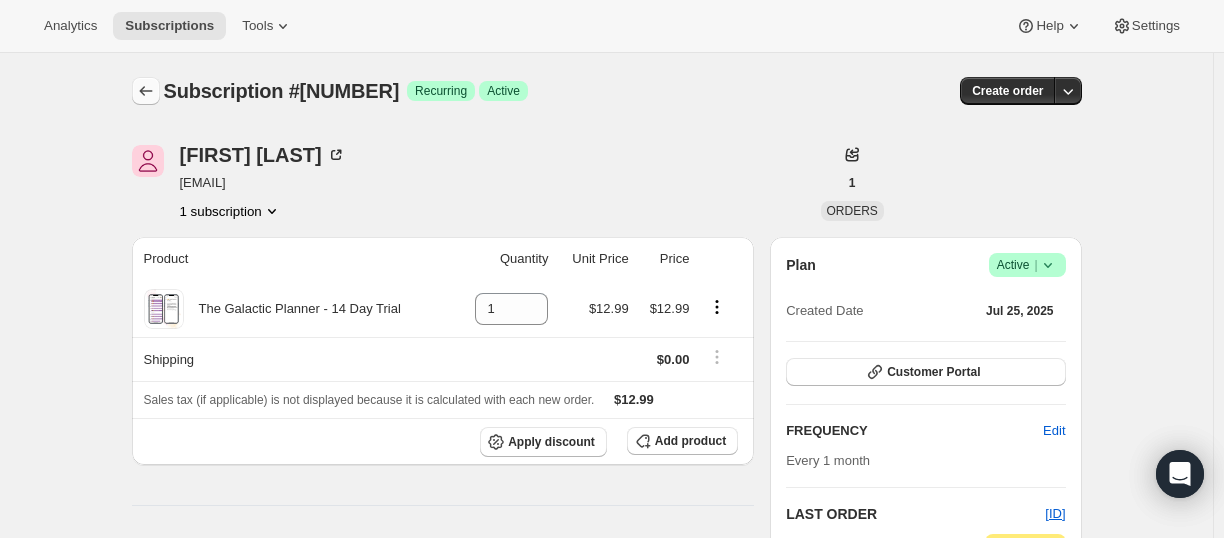 click 